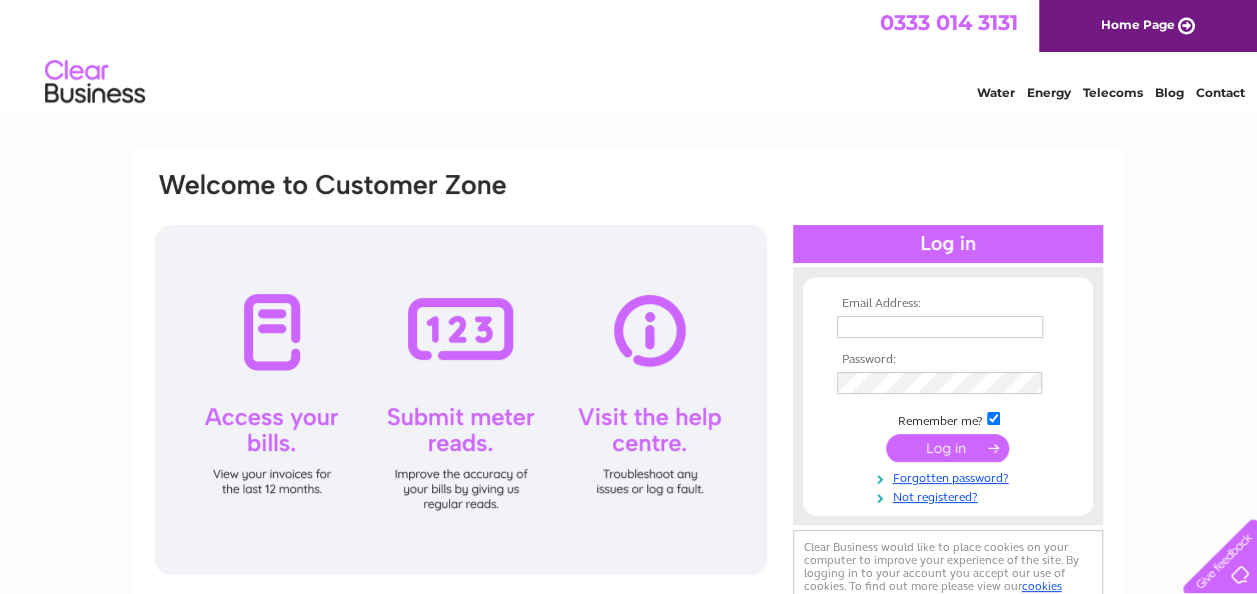 scroll, scrollTop: 0, scrollLeft: 0, axis: both 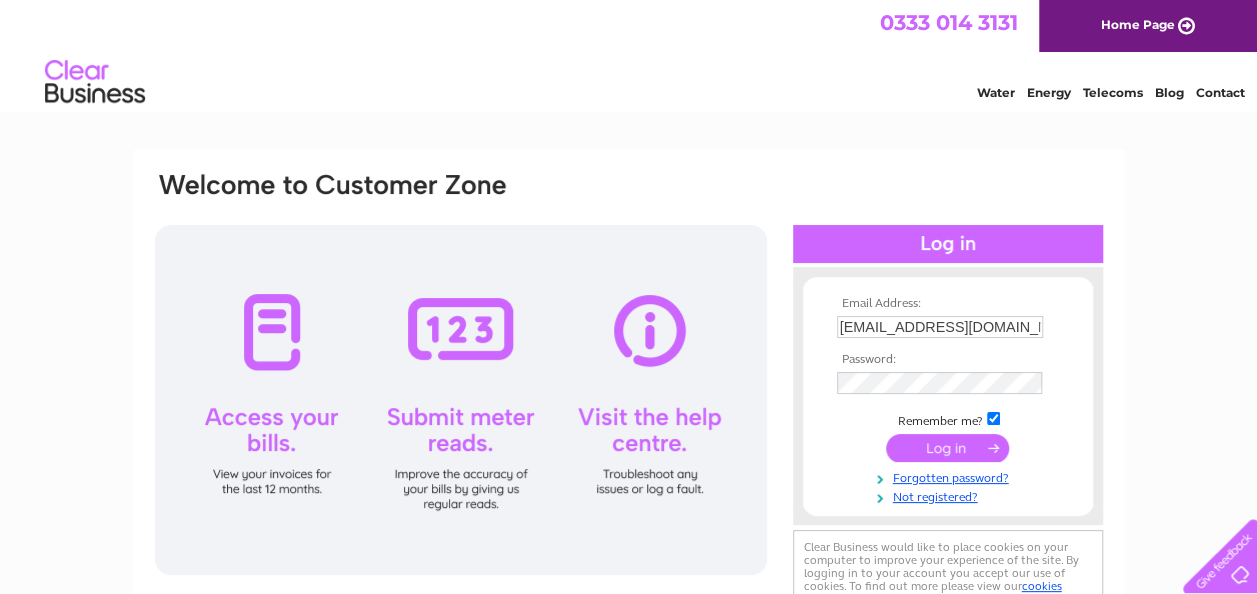 click at bounding box center [947, 448] 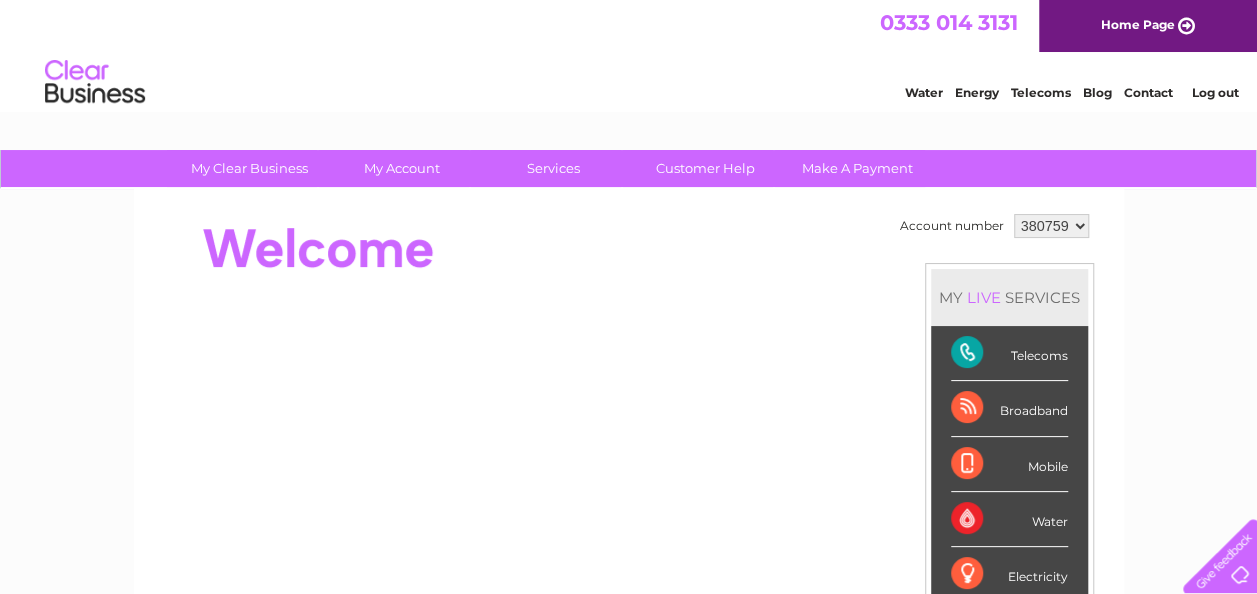 scroll, scrollTop: 0, scrollLeft: 0, axis: both 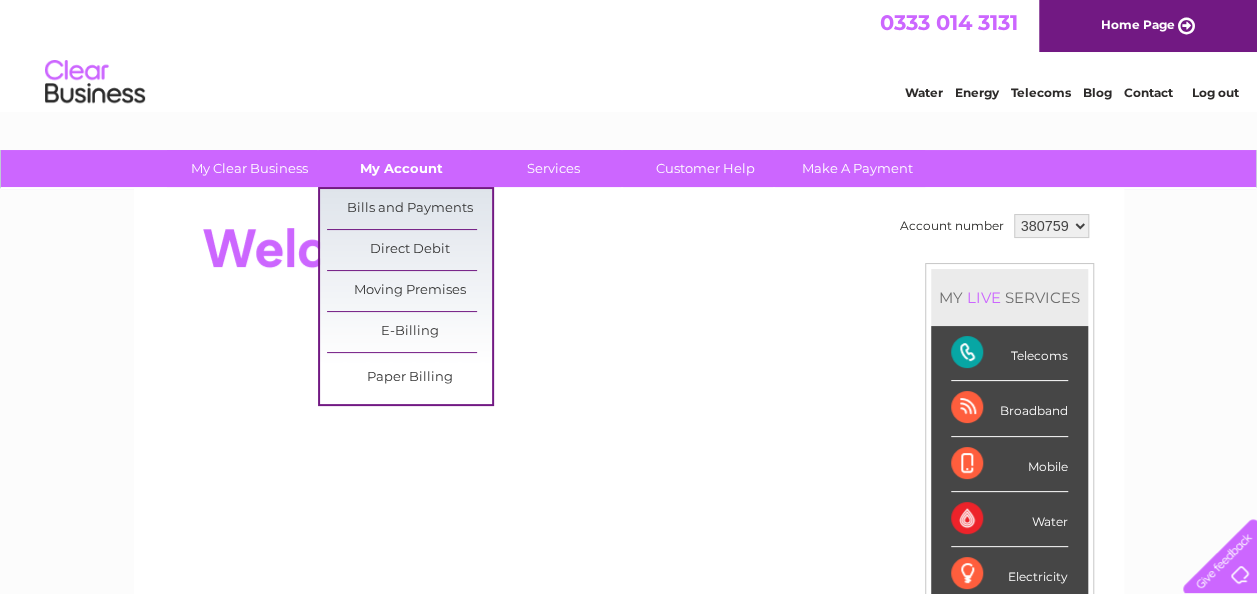click on "My Account" at bounding box center (401, 168) 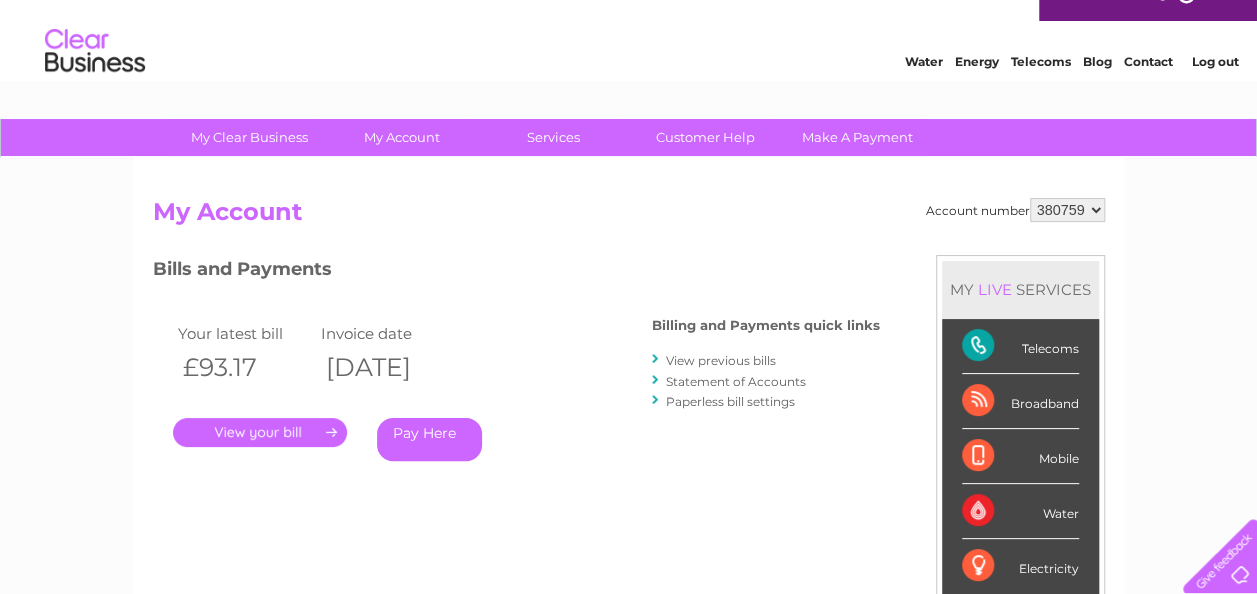 scroll, scrollTop: 0, scrollLeft: 0, axis: both 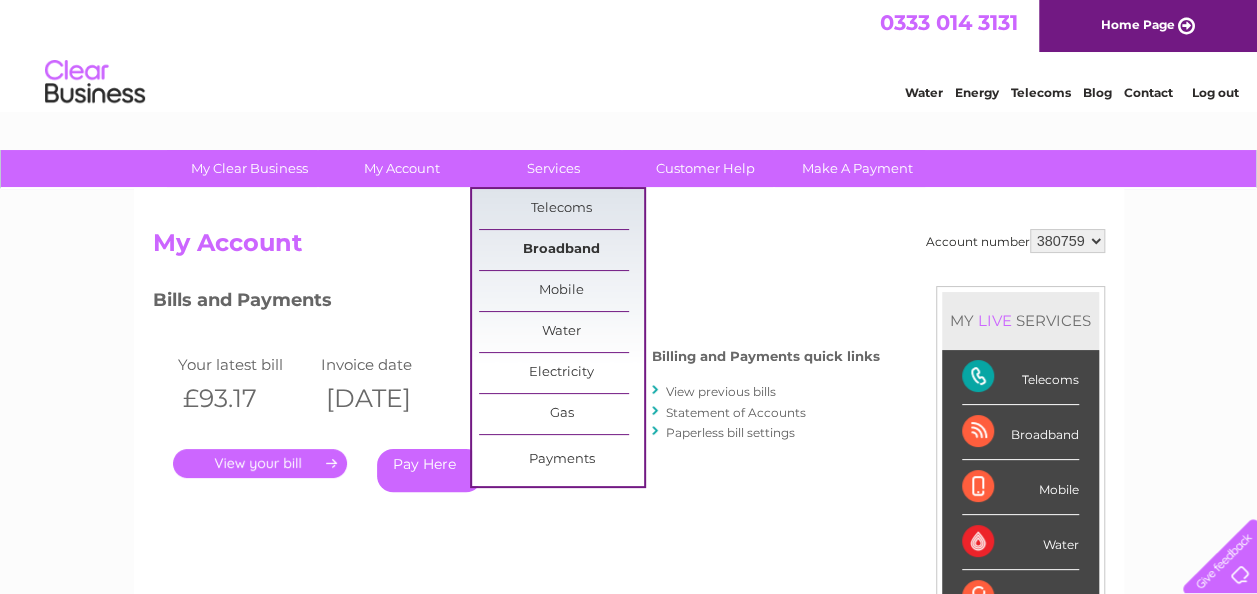 click on "Broadband" at bounding box center (561, 250) 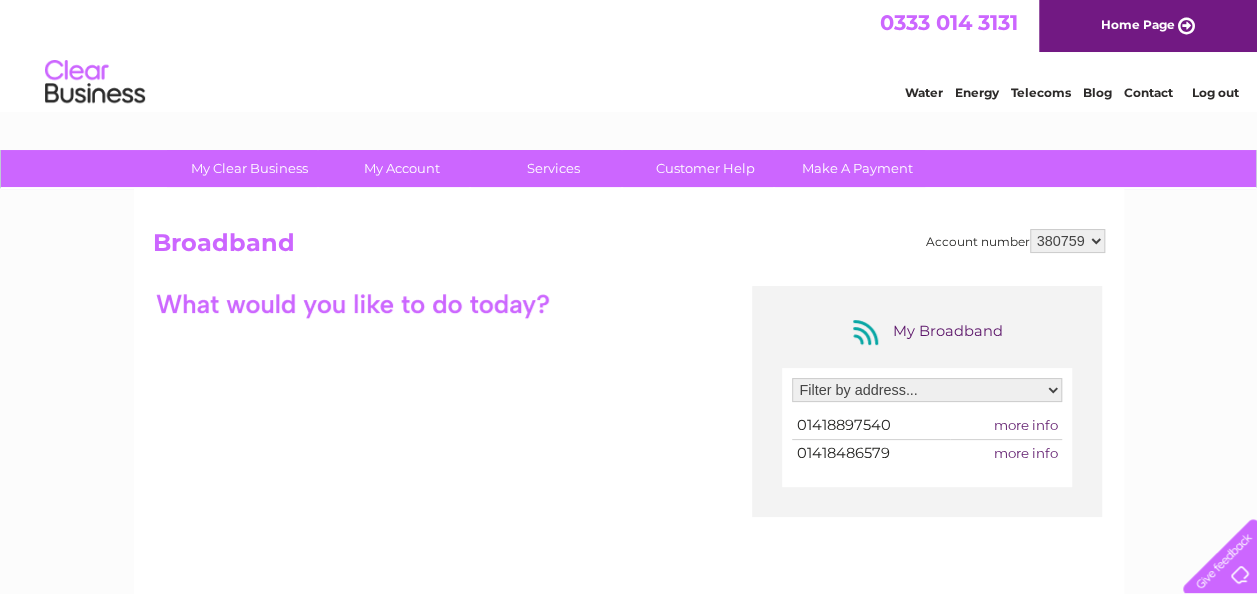 scroll, scrollTop: 0, scrollLeft: 0, axis: both 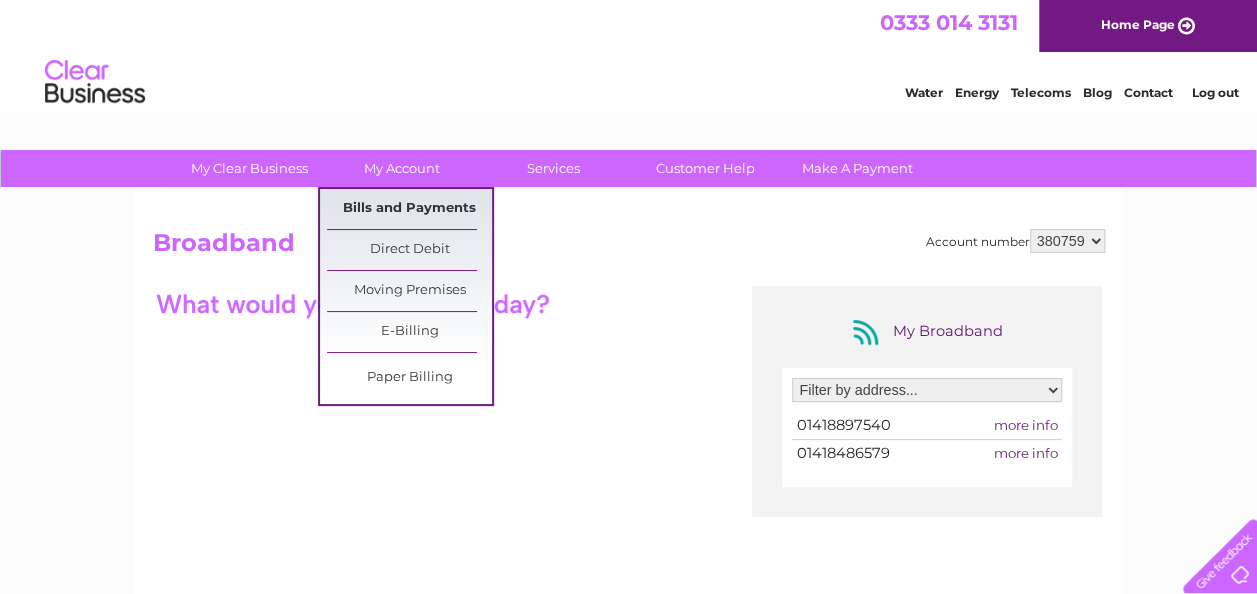 click on "Bills and Payments" at bounding box center [409, 209] 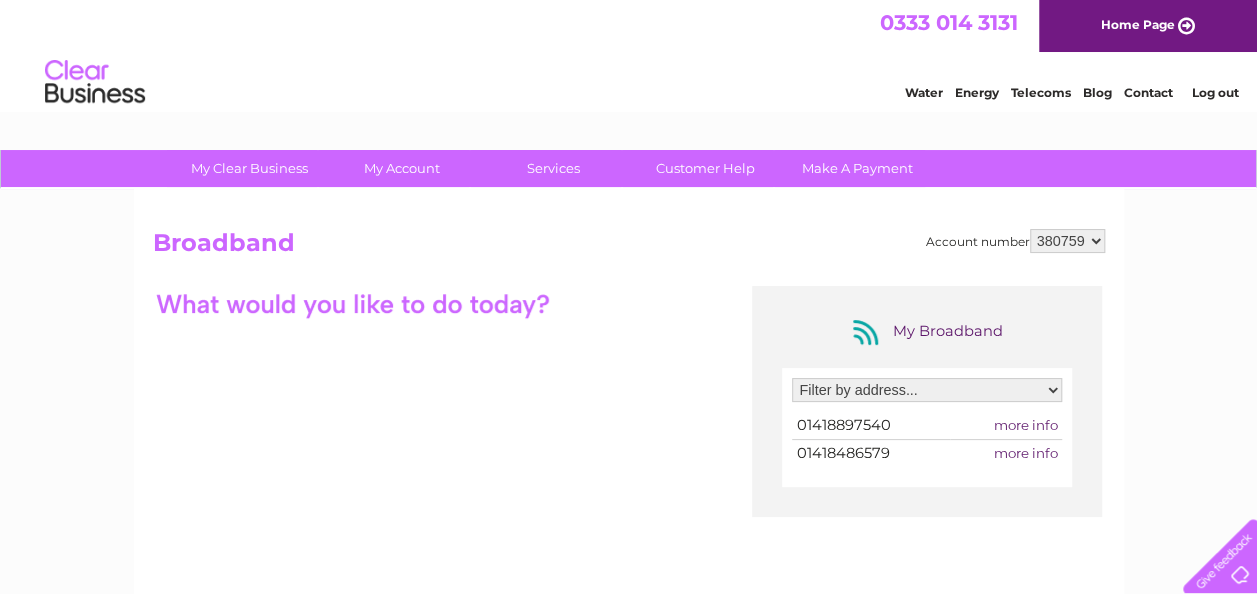 click on "Filter by address...
53 Craw Road, Paisley, Renfrewshire, PA2 6AE" at bounding box center (927, 390) 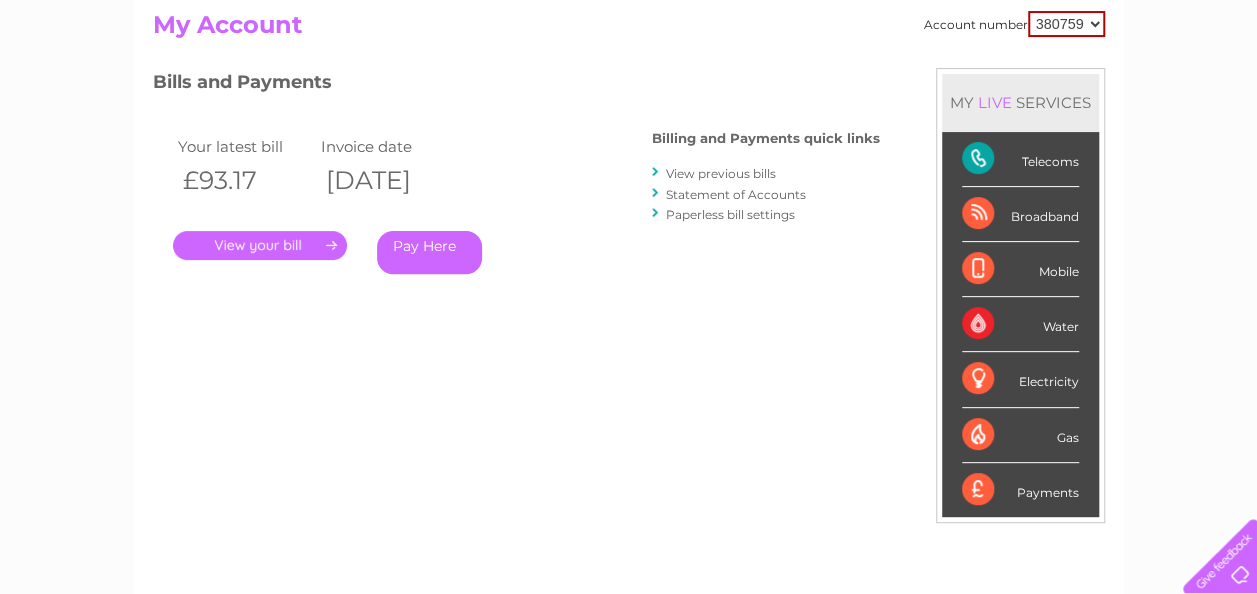 scroll, scrollTop: 0, scrollLeft: 0, axis: both 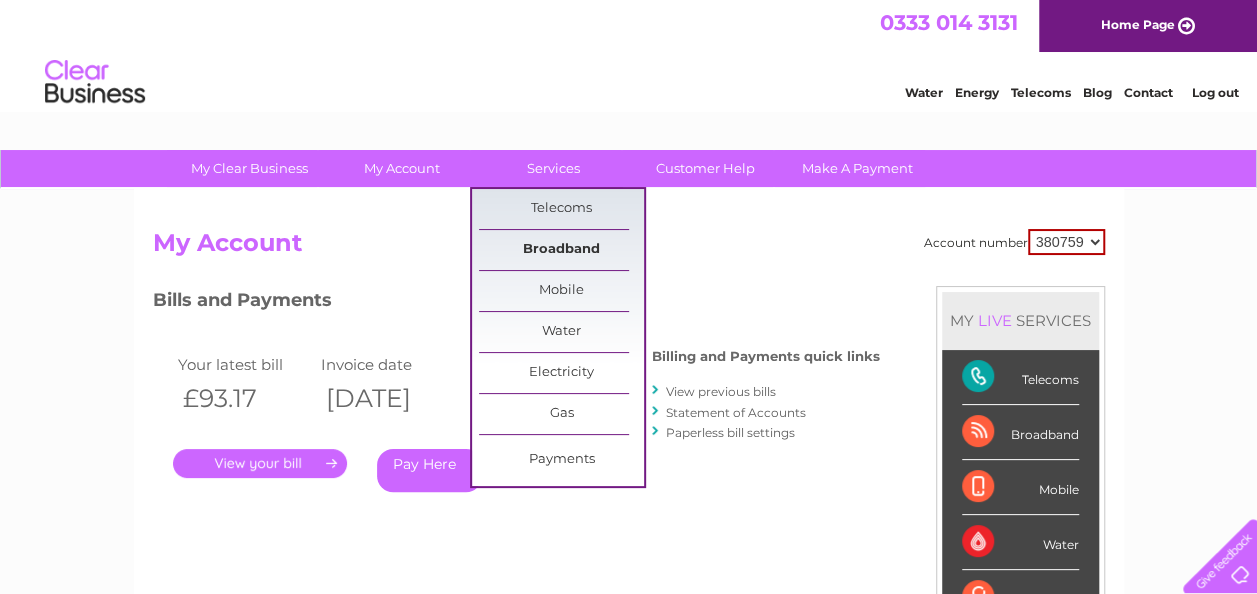 click on "Broadband" at bounding box center [561, 250] 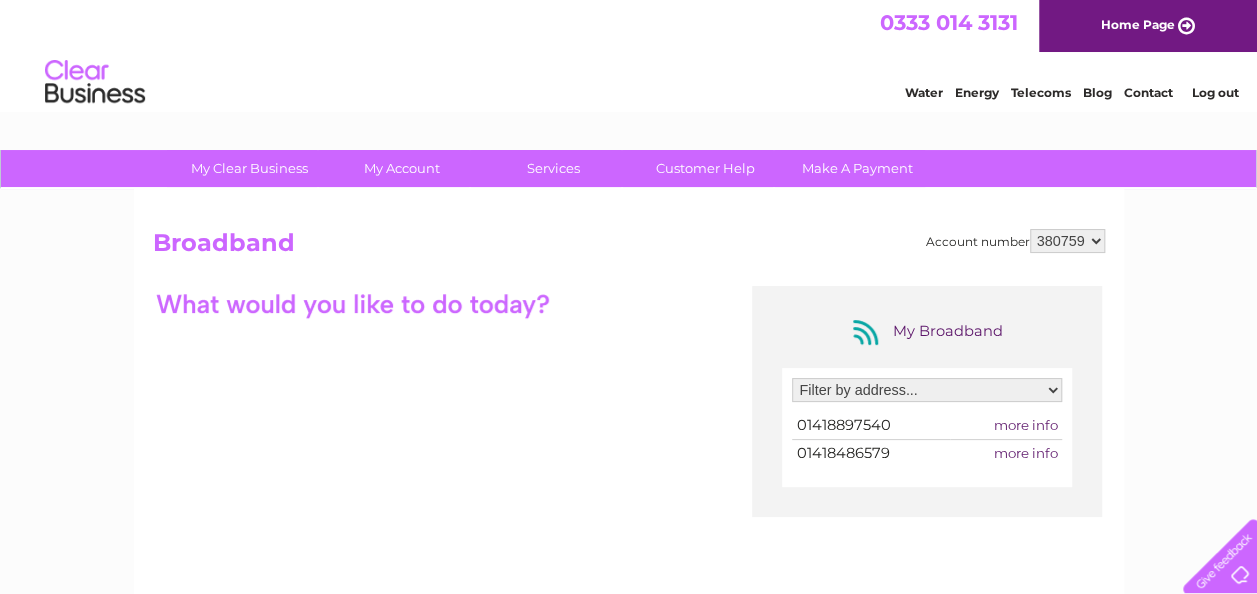 scroll, scrollTop: 0, scrollLeft: 0, axis: both 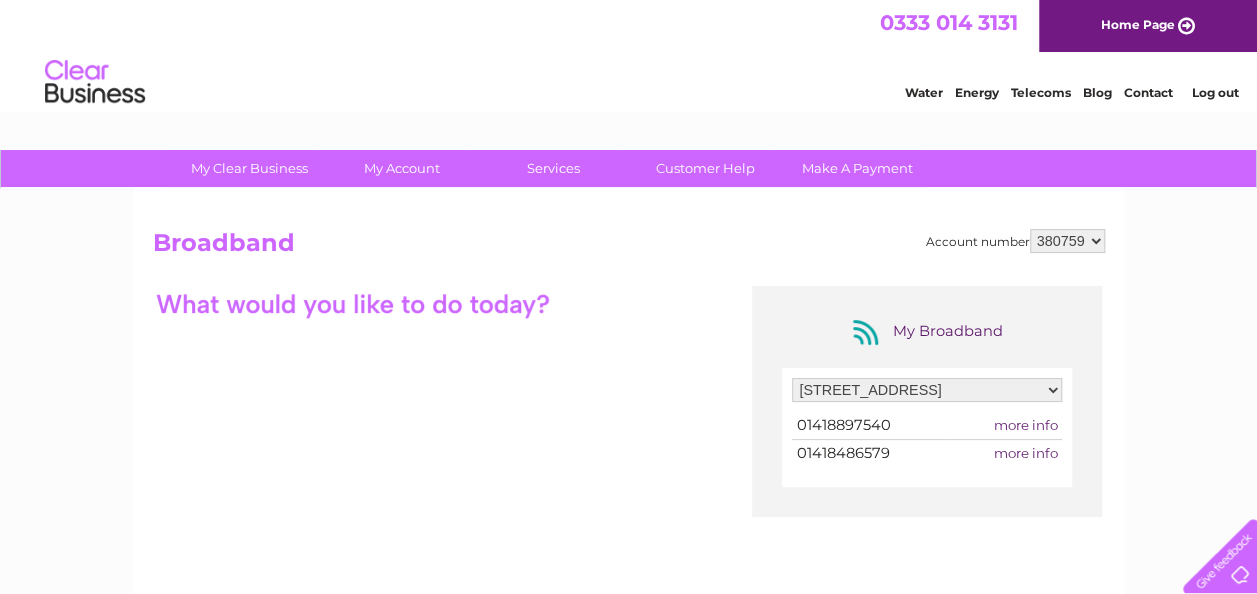 click on "Filter by address...
53 Craw Road, Paisley, Renfrewshire, PA2 6AE" at bounding box center [927, 390] 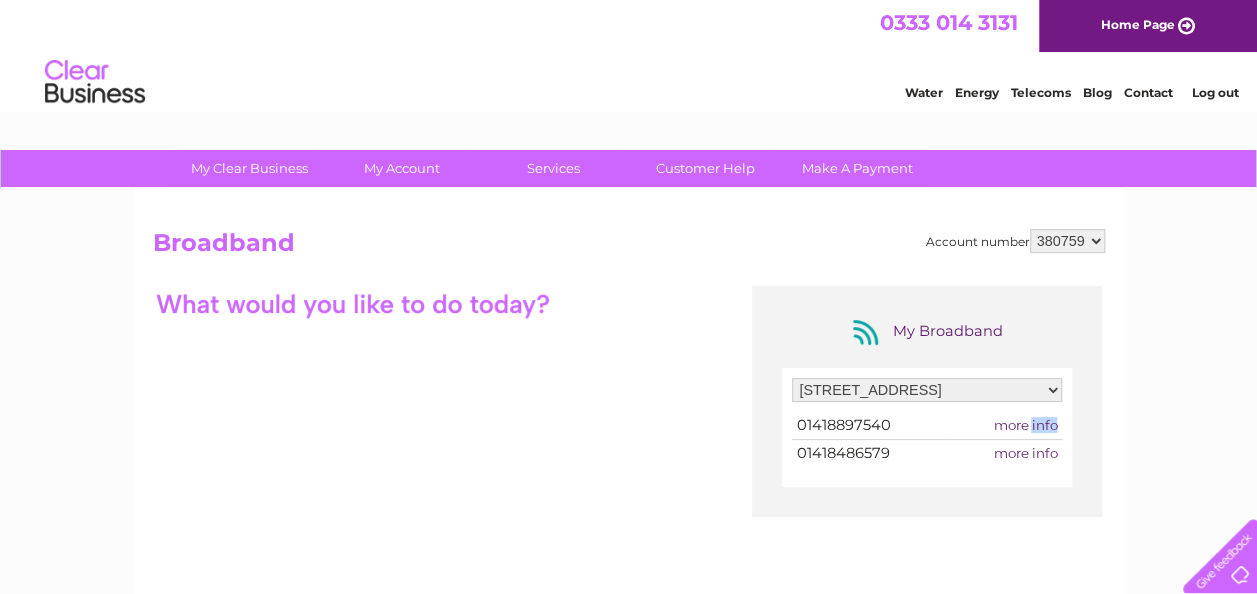 click on "more info" at bounding box center [1025, 425] 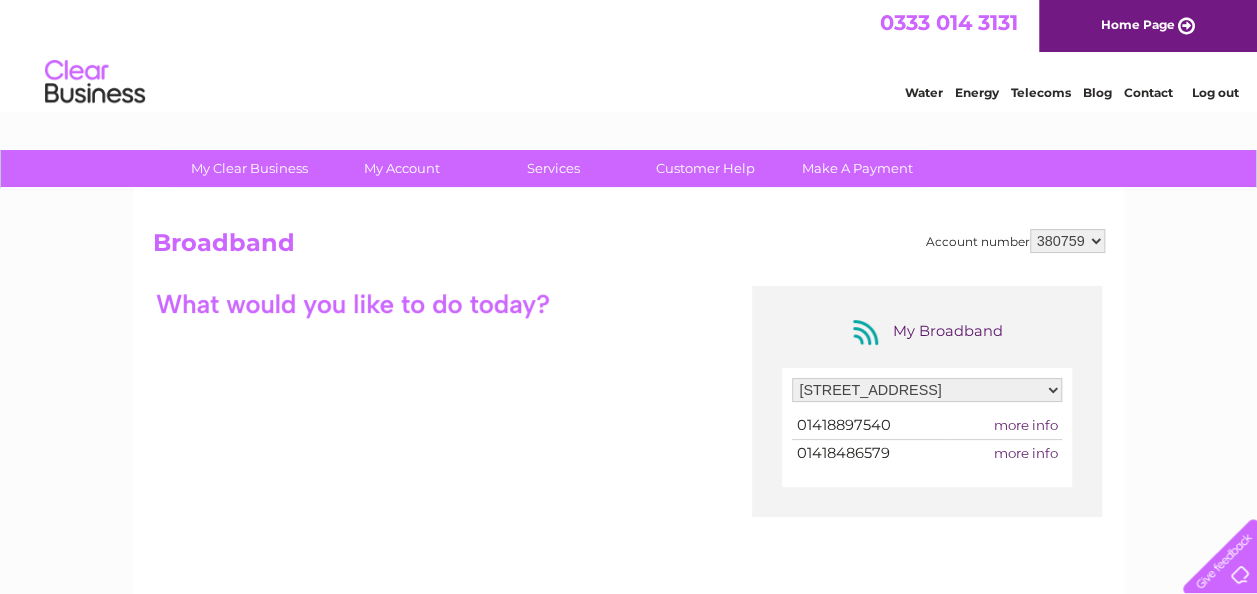 drag, startPoint x: 1035, startPoint y: 425, endPoint x: 1024, endPoint y: 425, distance: 11 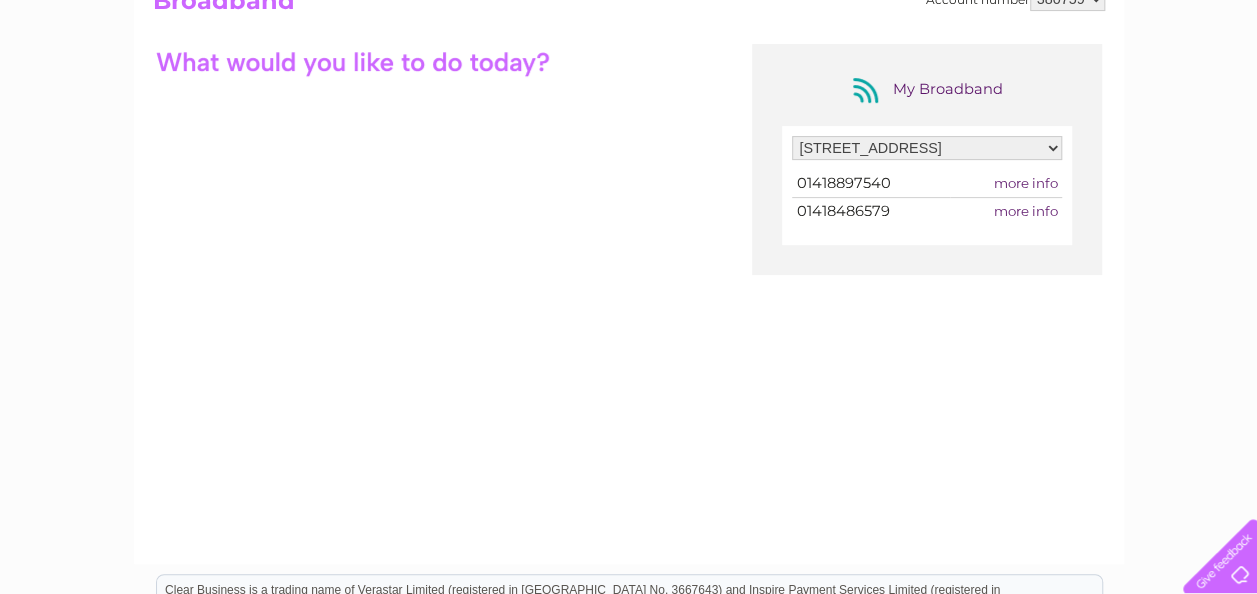 scroll, scrollTop: 0, scrollLeft: 0, axis: both 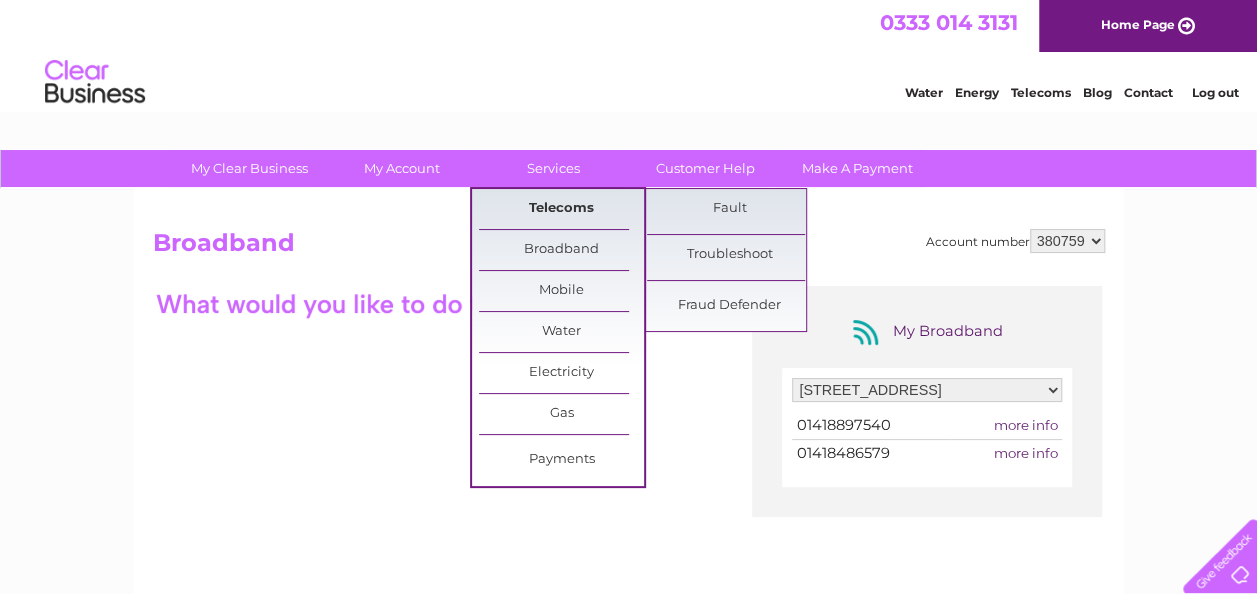 click on "Telecoms" at bounding box center (561, 209) 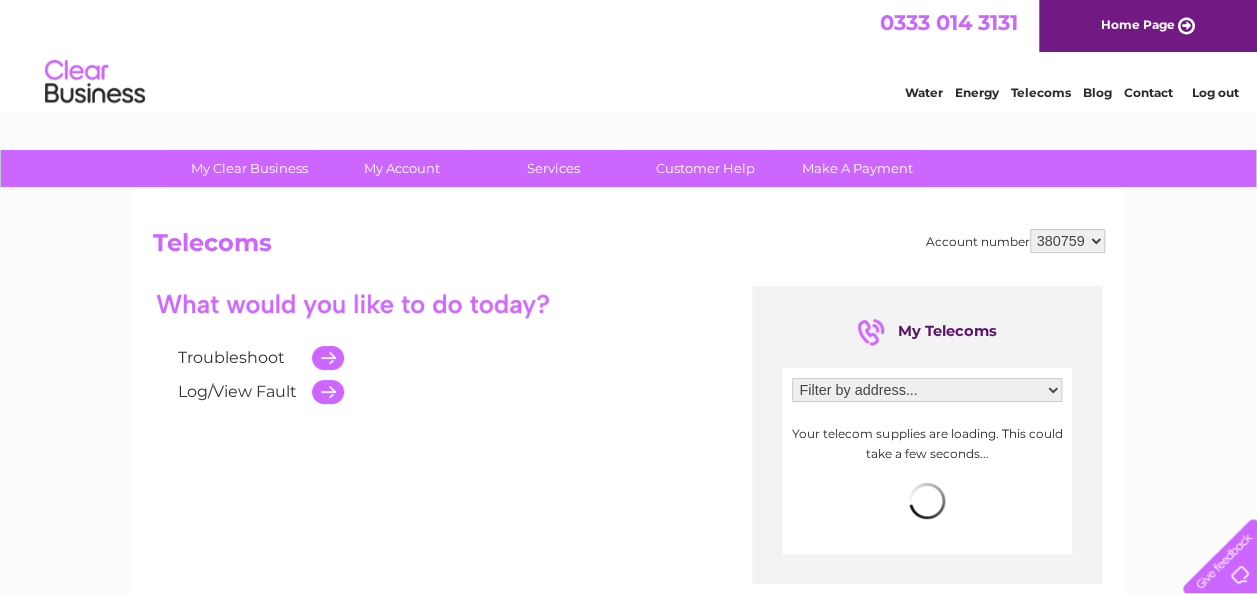scroll, scrollTop: 0, scrollLeft: 0, axis: both 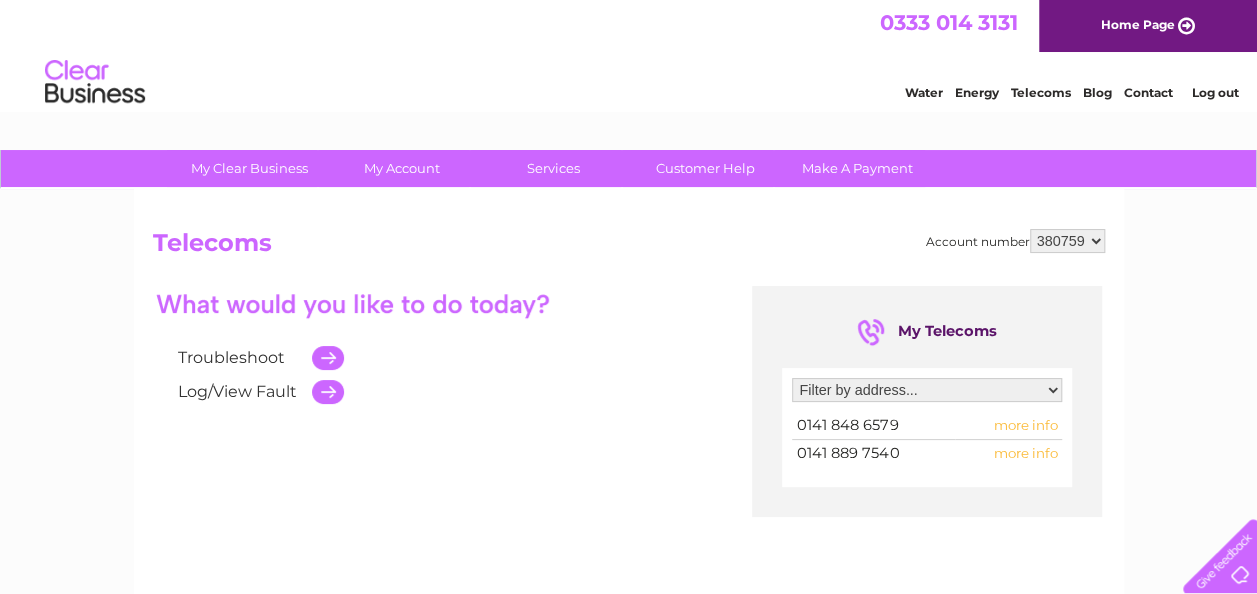 click on "Telecoms" at bounding box center (1041, 92) 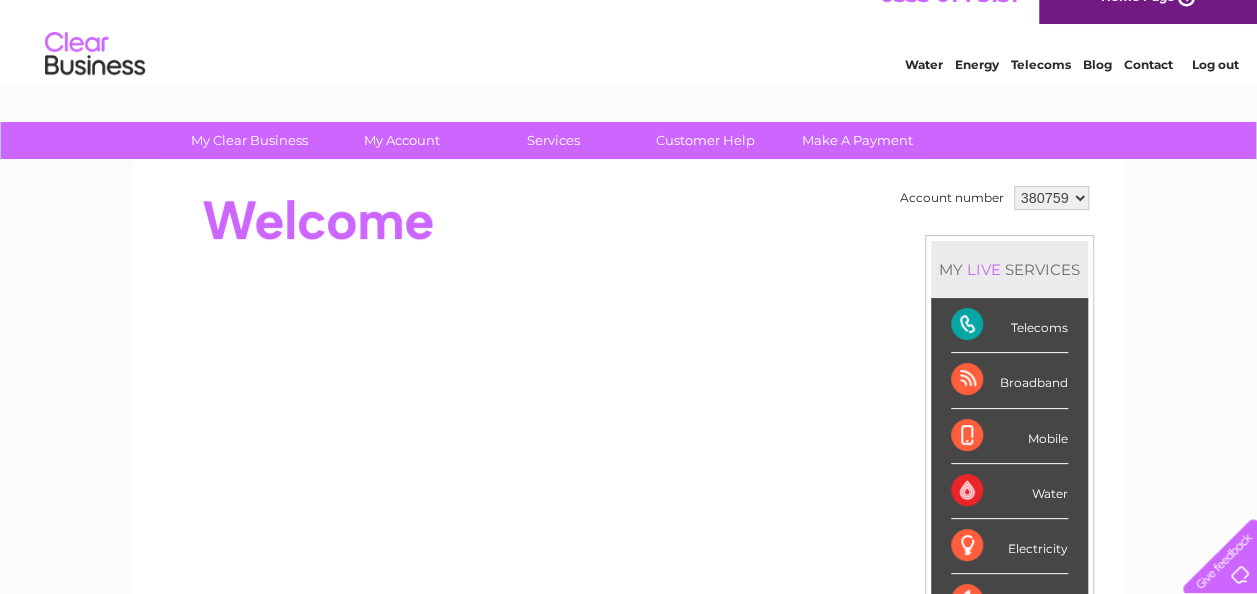 scroll, scrollTop: 0, scrollLeft: 0, axis: both 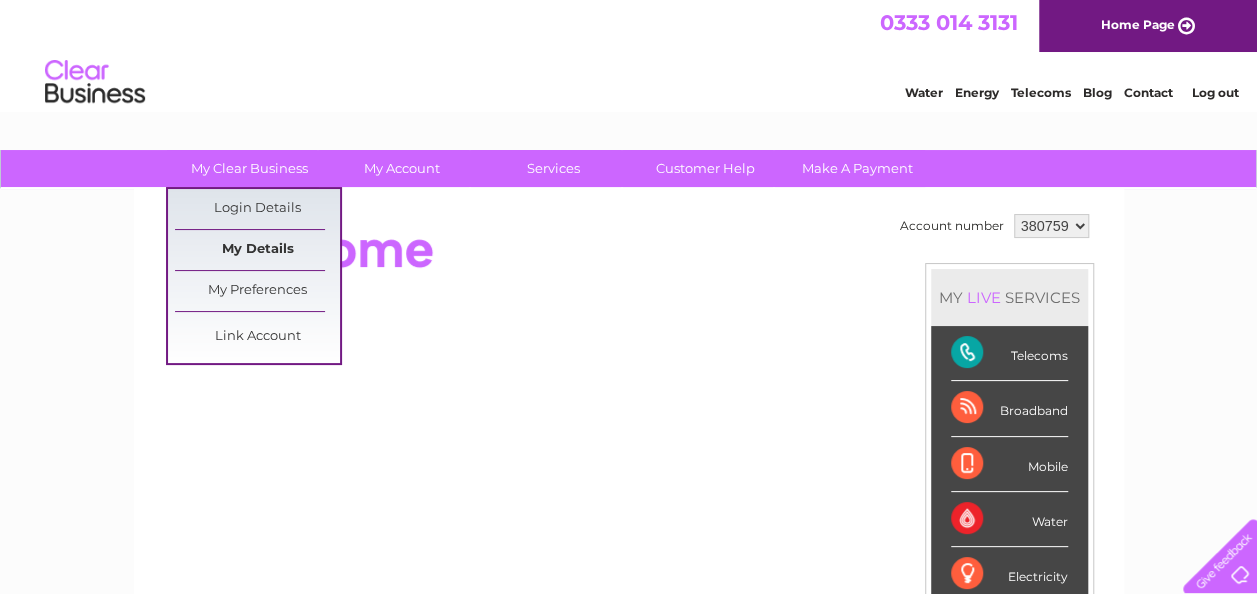 click on "My Details" at bounding box center [257, 250] 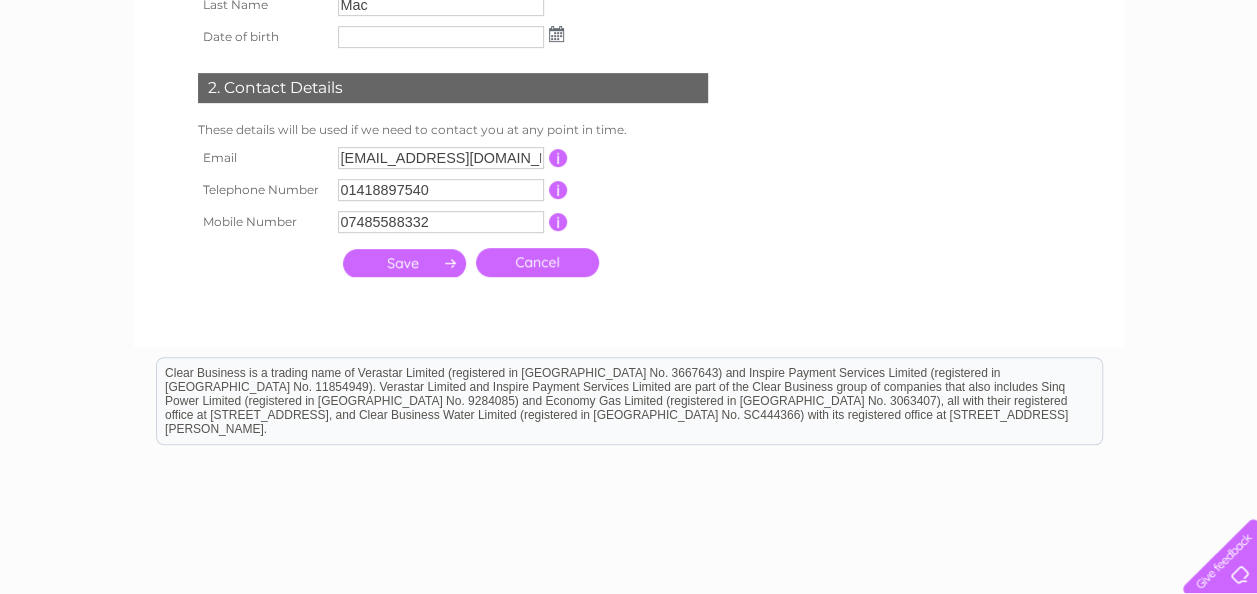 scroll, scrollTop: 500, scrollLeft: 0, axis: vertical 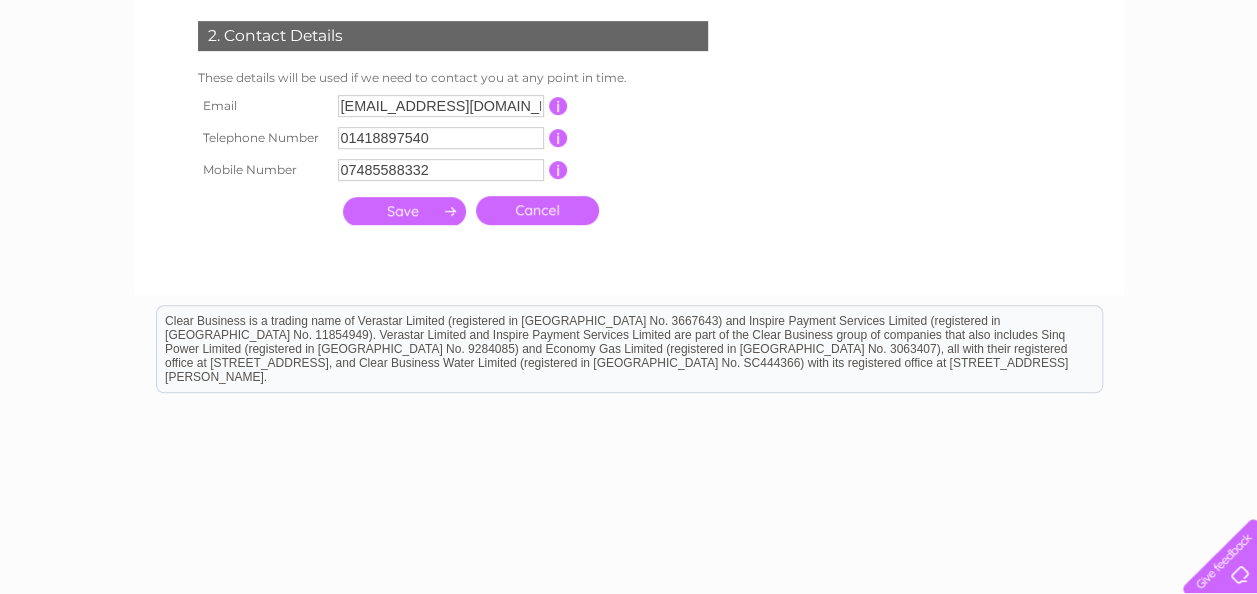 click at bounding box center (404, 211) 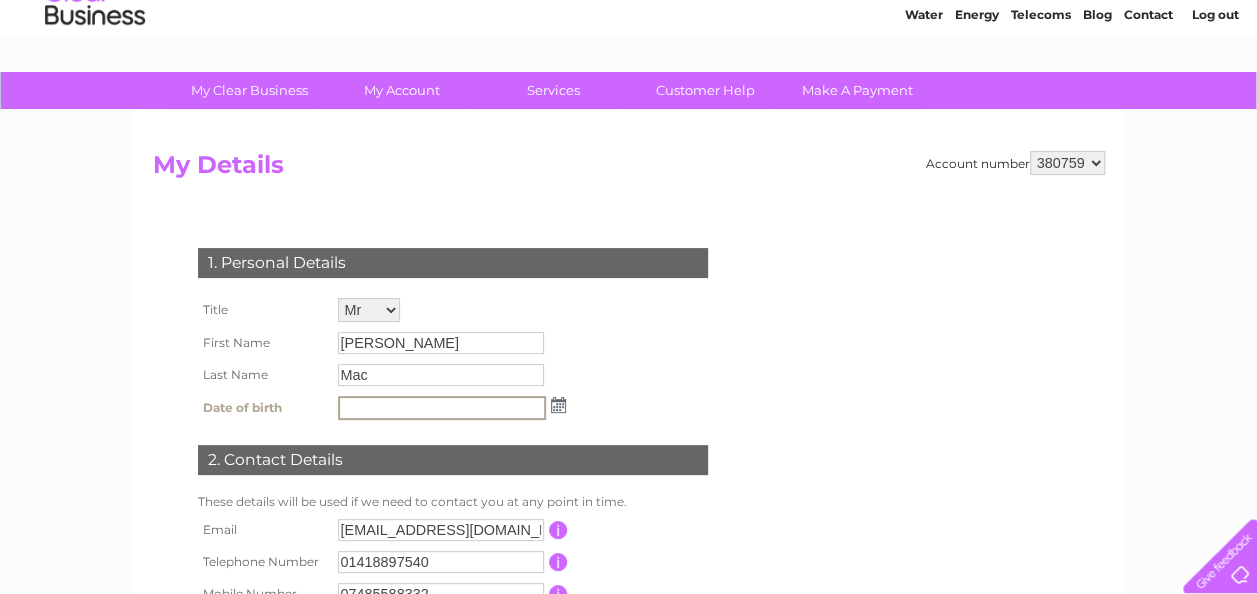 scroll, scrollTop: 0, scrollLeft: 0, axis: both 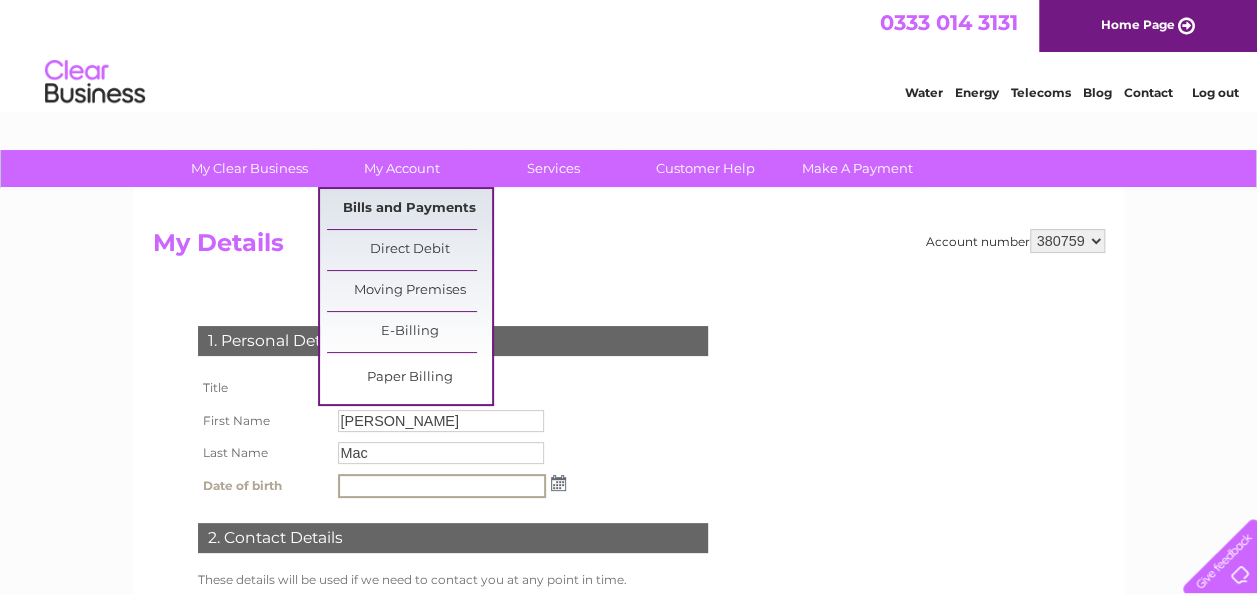 click on "Bills and Payments" at bounding box center (409, 209) 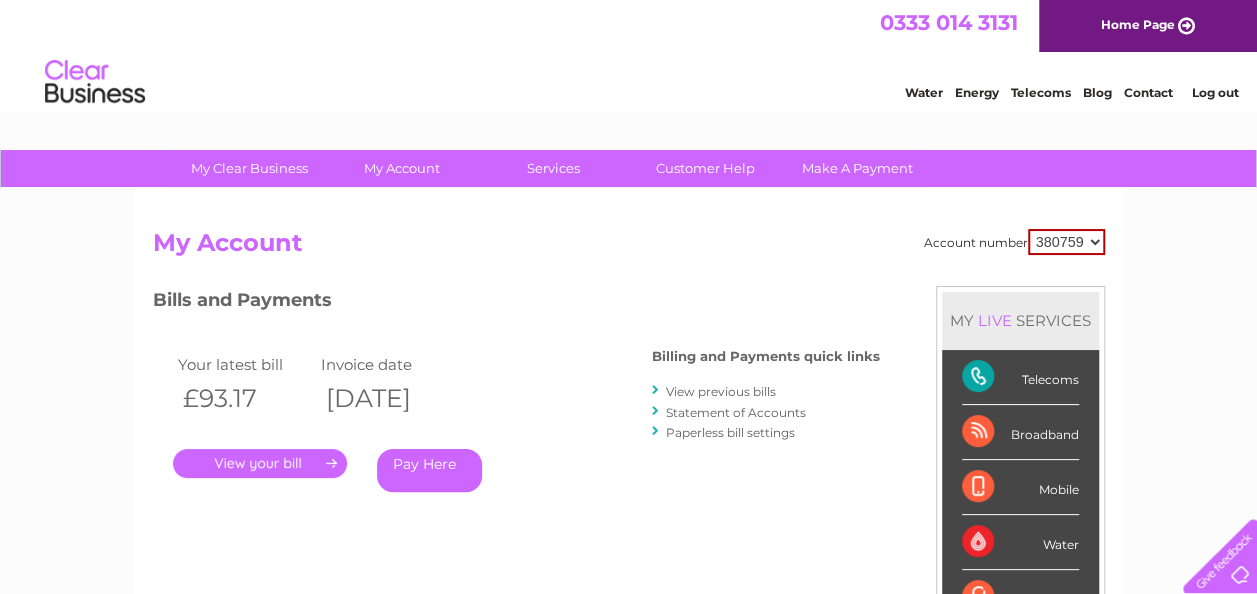 scroll, scrollTop: 0, scrollLeft: 0, axis: both 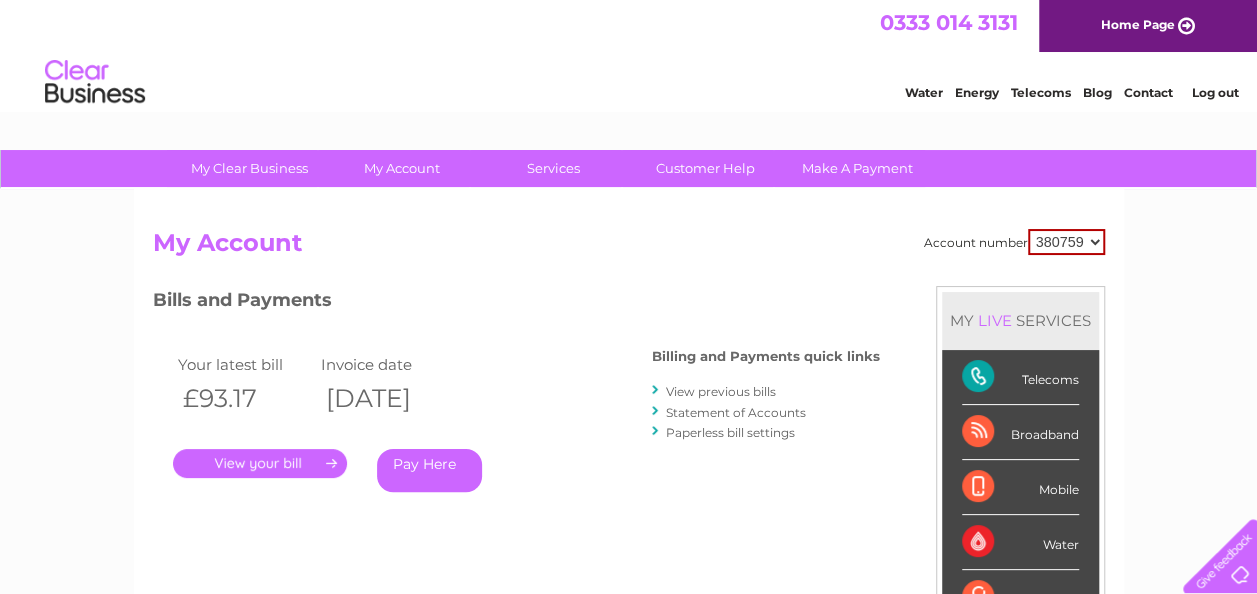 click on "380759" at bounding box center (1066, 242) 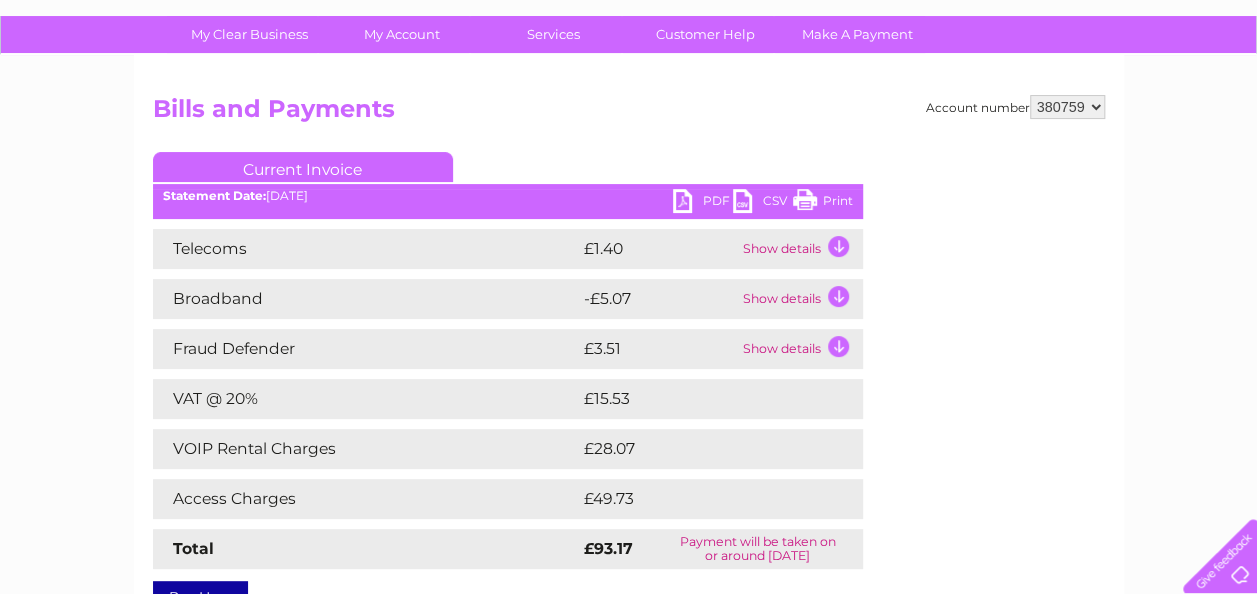 scroll, scrollTop: 0, scrollLeft: 0, axis: both 